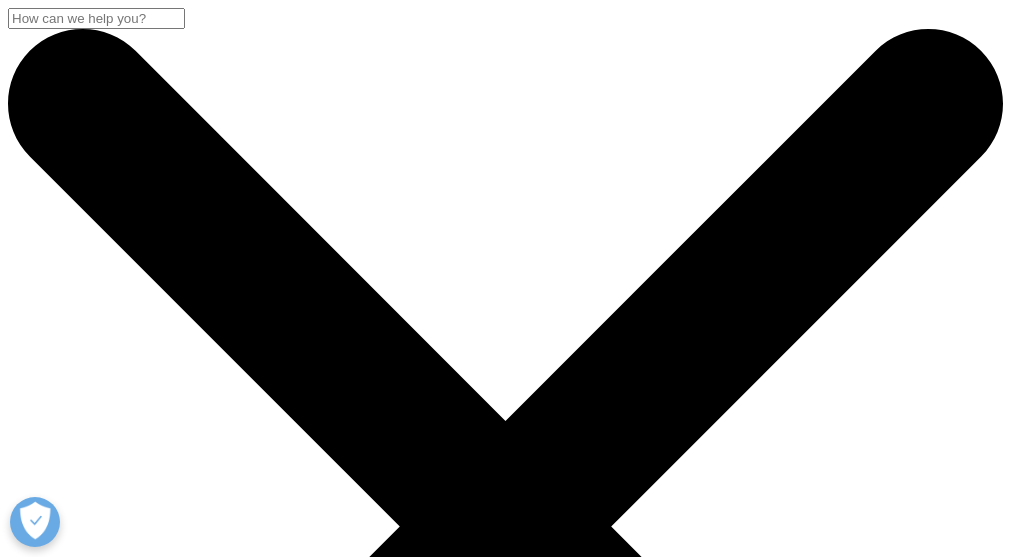 scroll, scrollTop: 0, scrollLeft: 0, axis: both 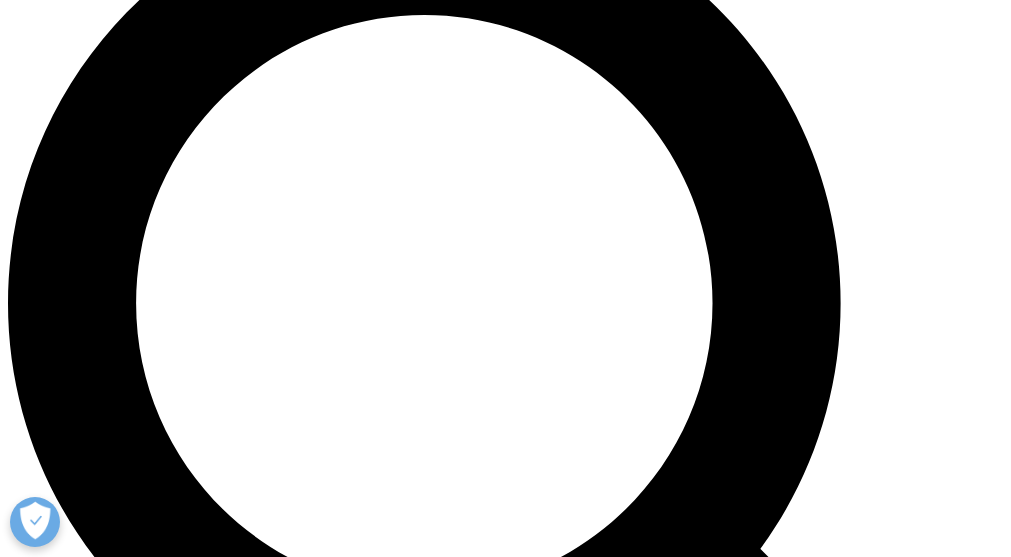 click at bounding box center (8, 4615) 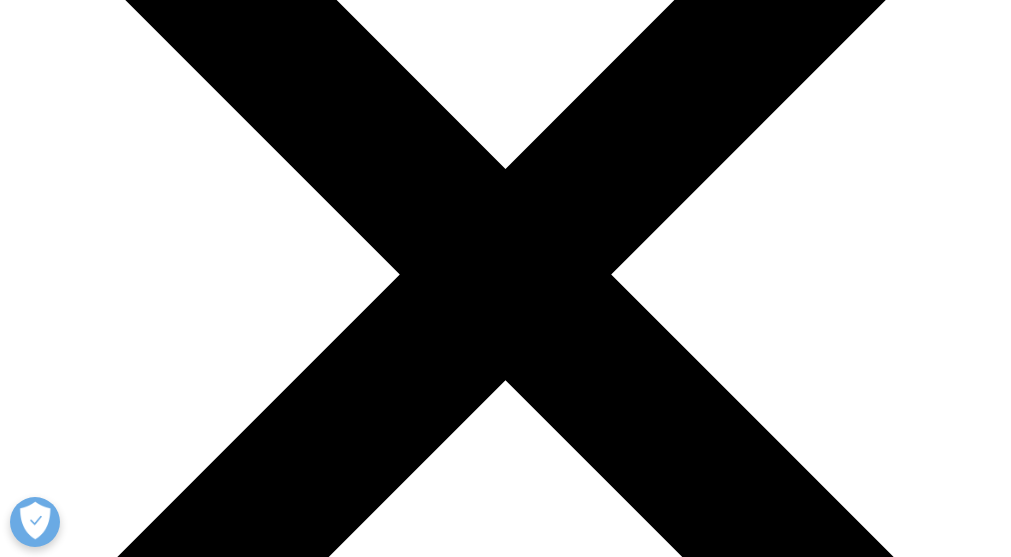 scroll, scrollTop: 0, scrollLeft: 0, axis: both 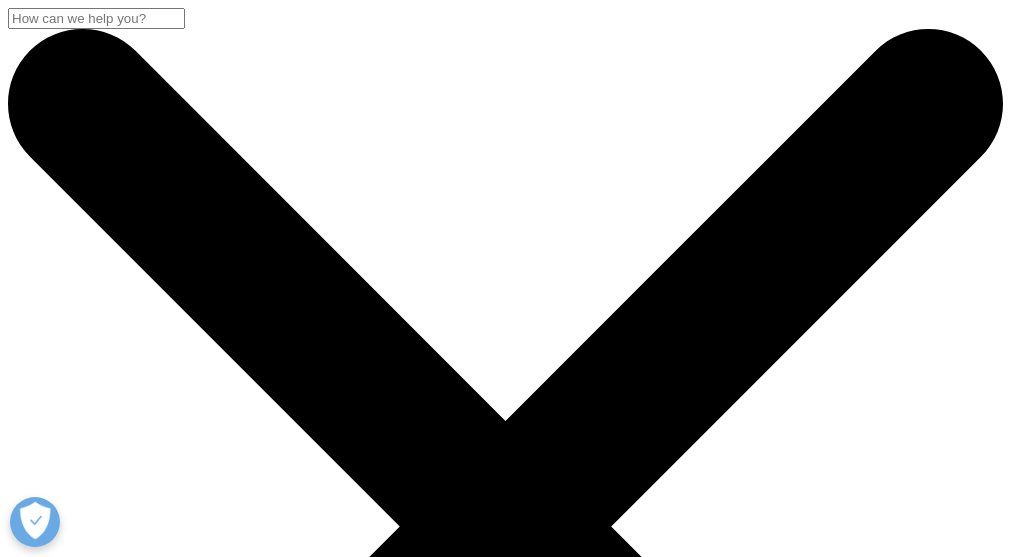 click on "Choose a Region" at bounding box center [74, 3072] 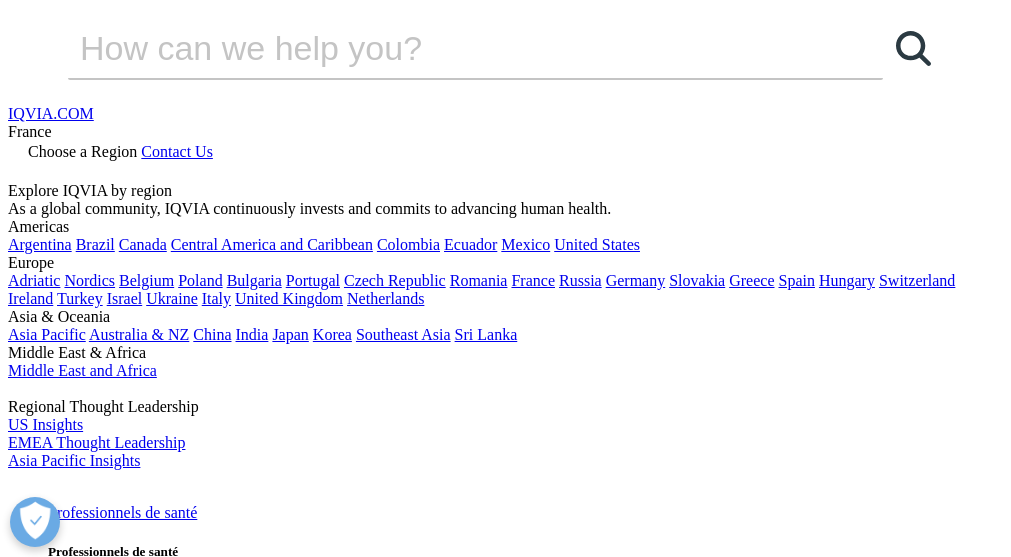click on "Professionnels de santé
Professionnels de santé
Médecins
Rejoignez notre  réseau de  médecins partenaires." at bounding box center [505, 544] 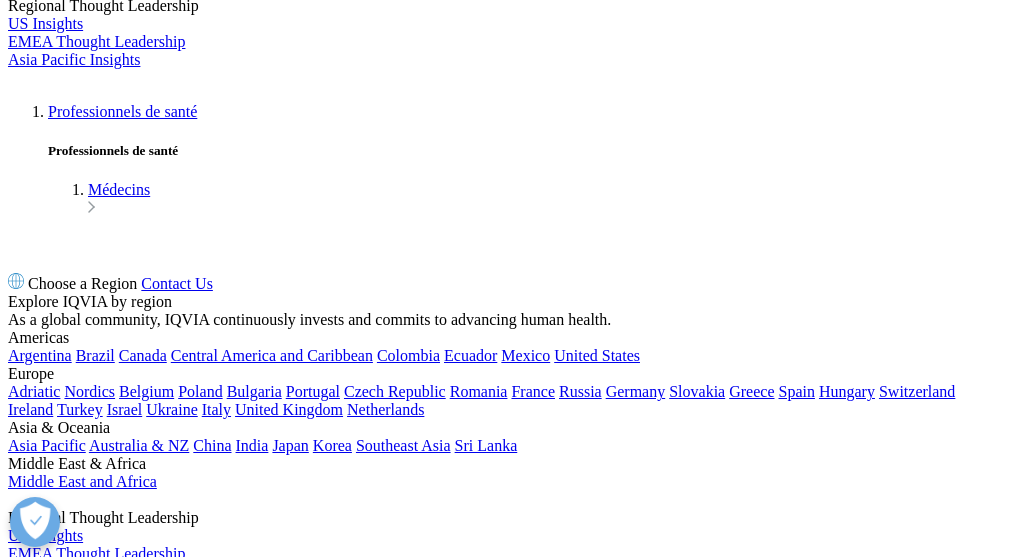 scroll, scrollTop: 360, scrollLeft: 0, axis: vertical 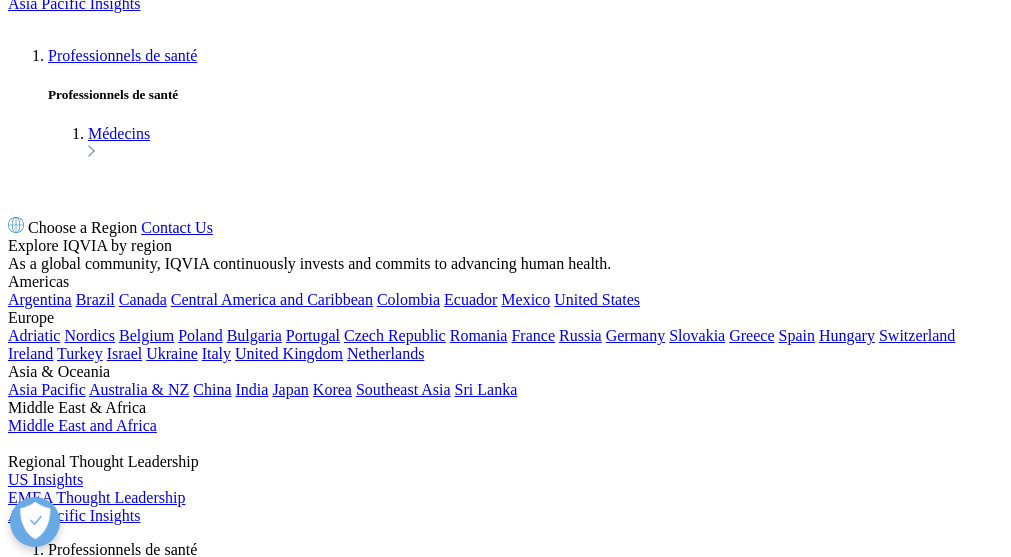 click at bounding box center (8, 1268) 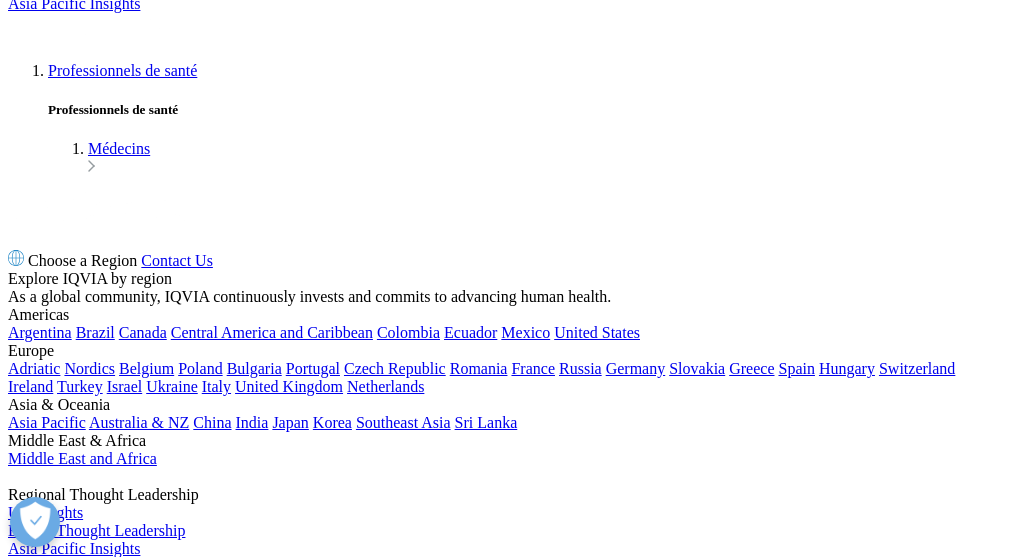 click on "MAIN / Professionnels de santé
Professionnels de santé /
Professionnels de santé
Médecins
Rejoignez notre  réseau de  médecins partenaires.
Votre expérience contribue à l'amélioration de la prise en charge des patients et joue un rôle clé dans le développement de nouveaux traitements.
Découvrez nos études
Nos études :" at bounding box center (505, 848) 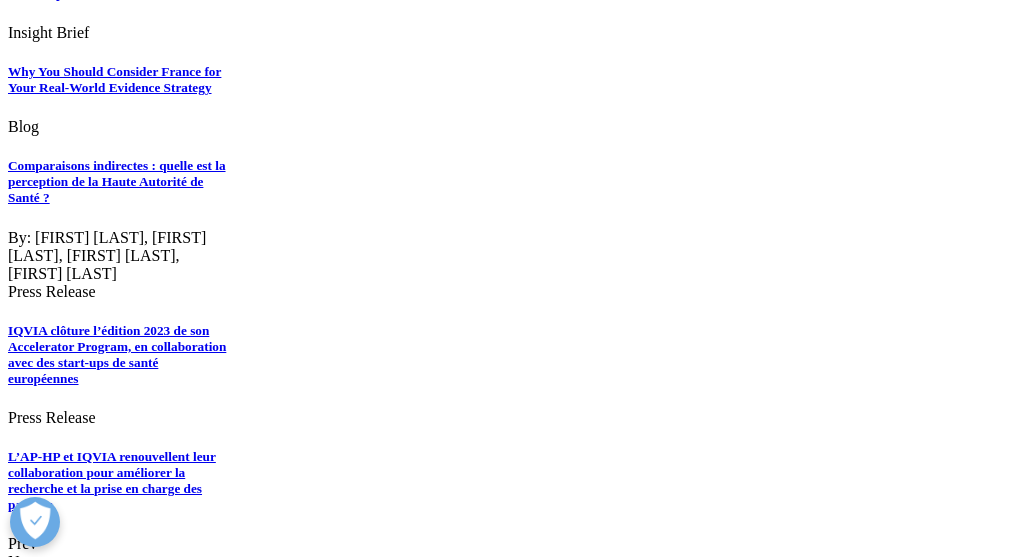 scroll, scrollTop: 0, scrollLeft: 0, axis: both 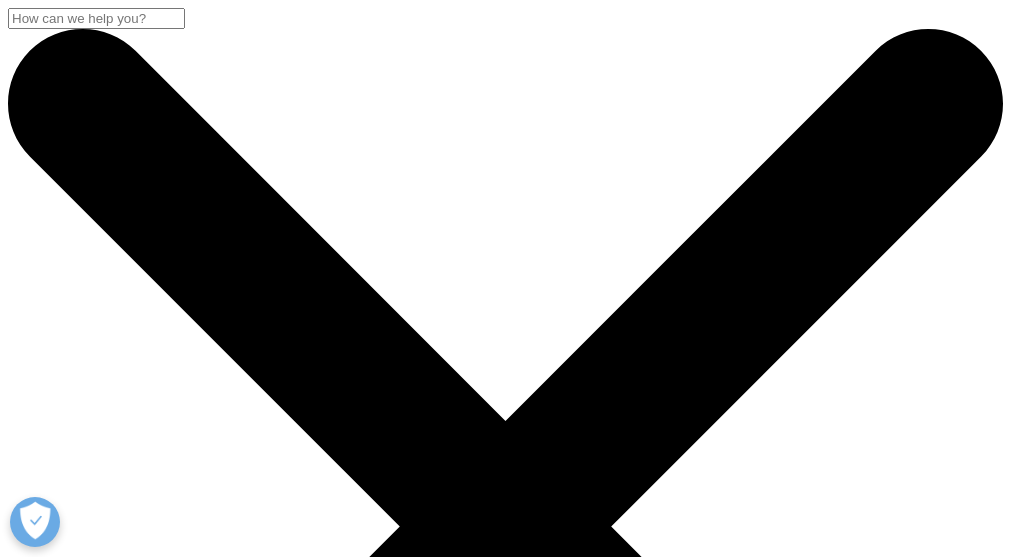click at bounding box center (505, 3409) 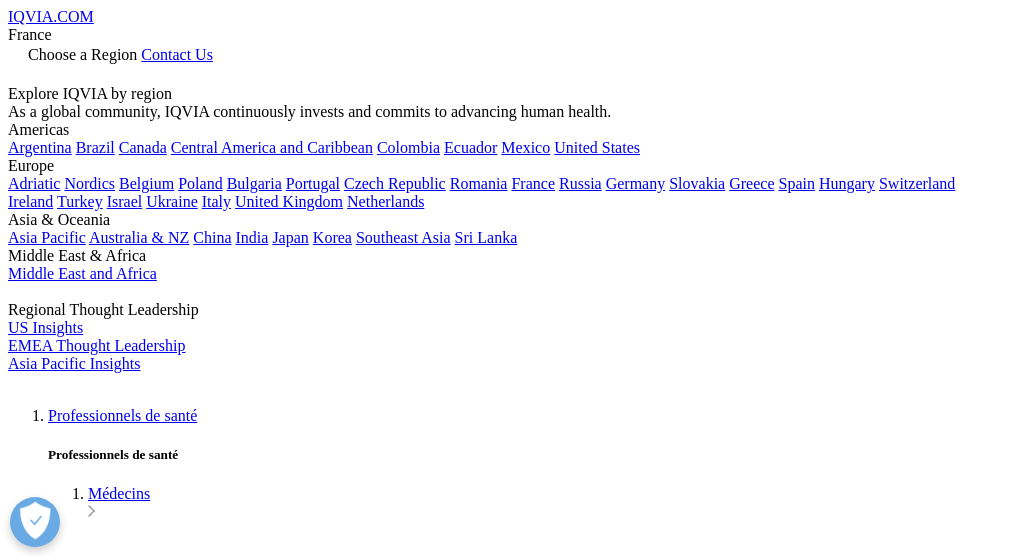 drag, startPoint x: 282, startPoint y: 126, endPoint x: 264, endPoint y: 130, distance: 18.439089 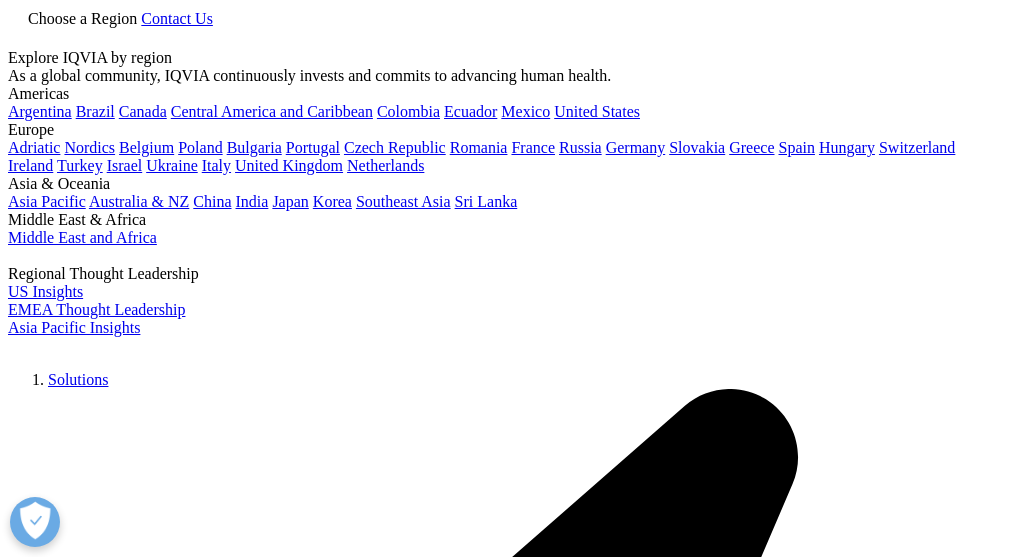 scroll, scrollTop: 0, scrollLeft: 0, axis: both 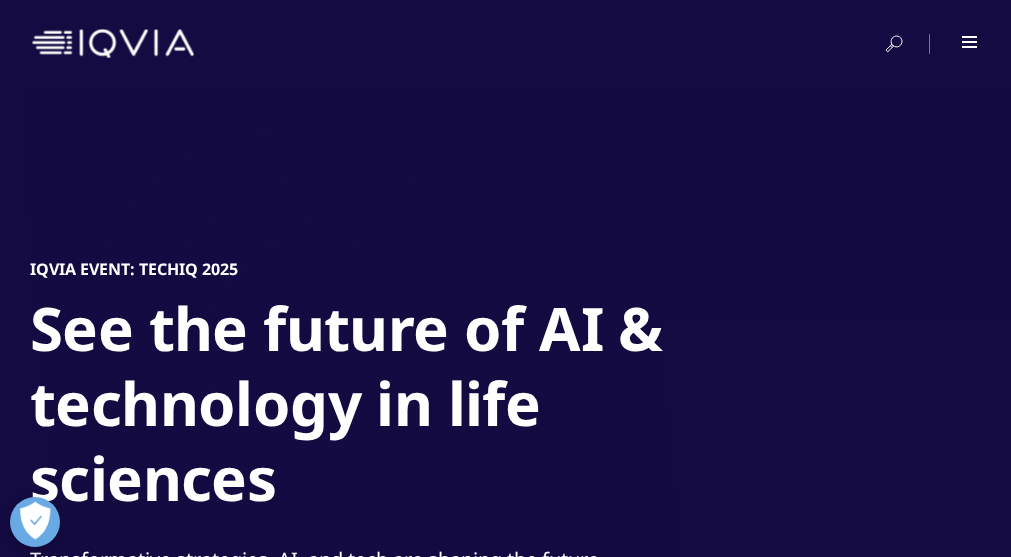 click at bounding box center (0, 0) 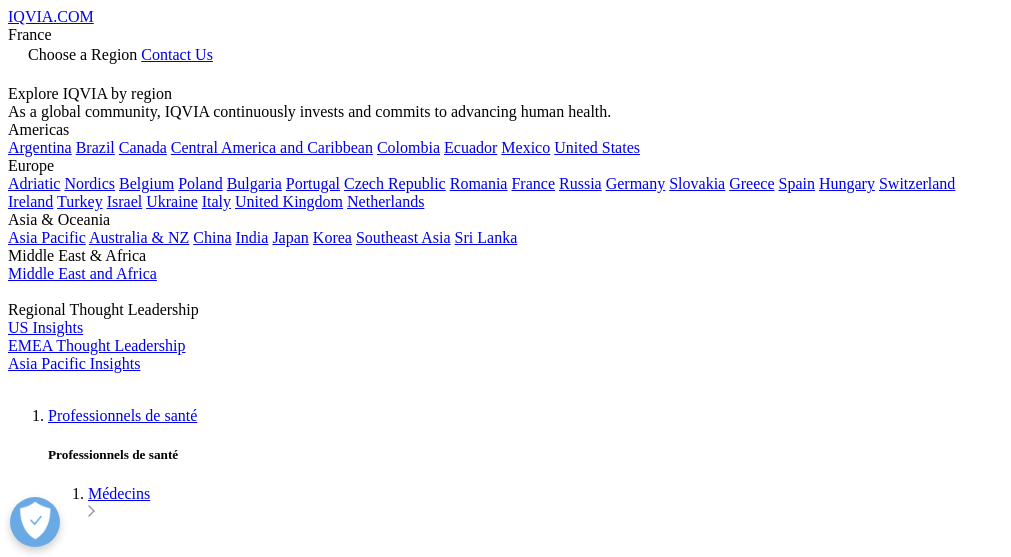 scroll, scrollTop: 0, scrollLeft: 0, axis: both 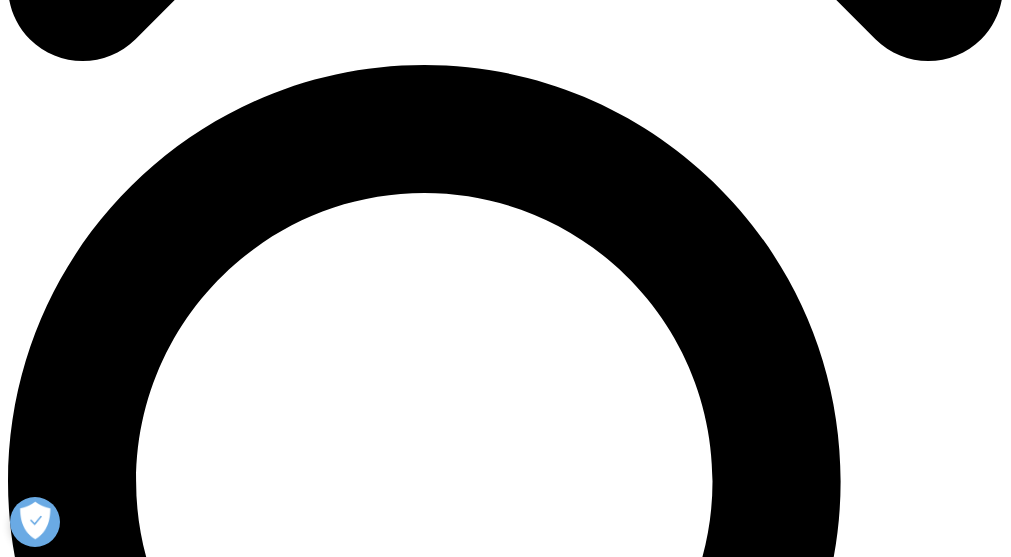click at bounding box center (8, 4007) 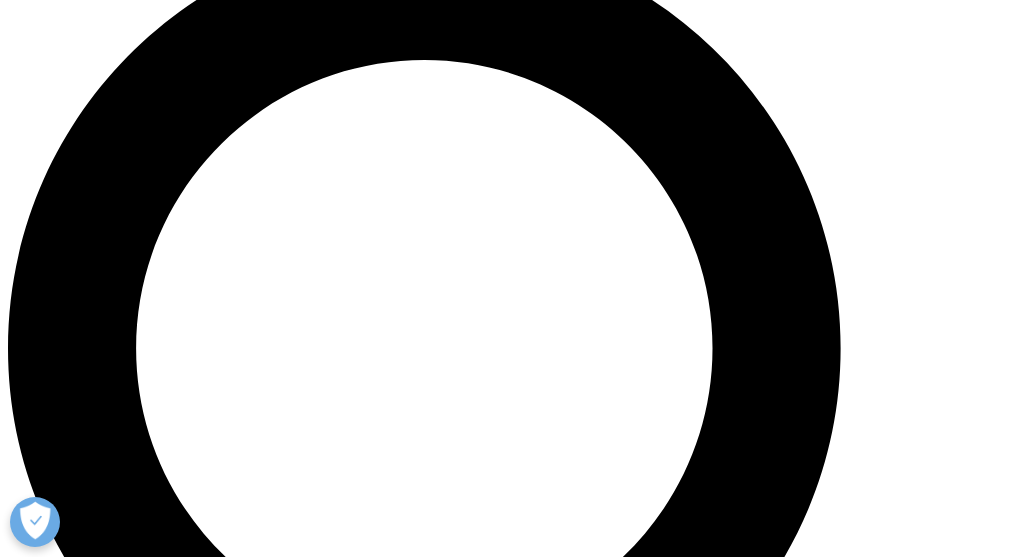 scroll, scrollTop: 1174, scrollLeft: 0, axis: vertical 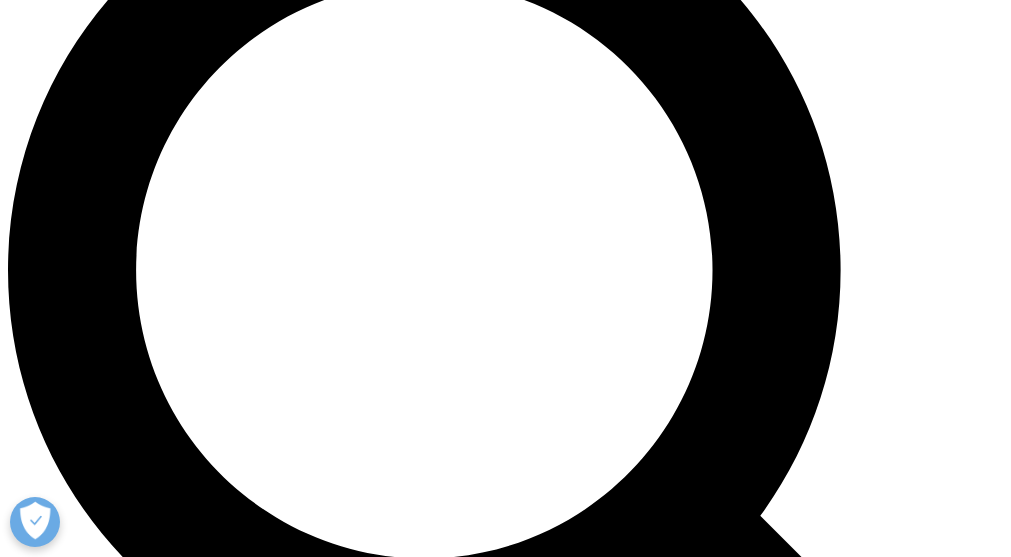 click at bounding box center [8, 3796] 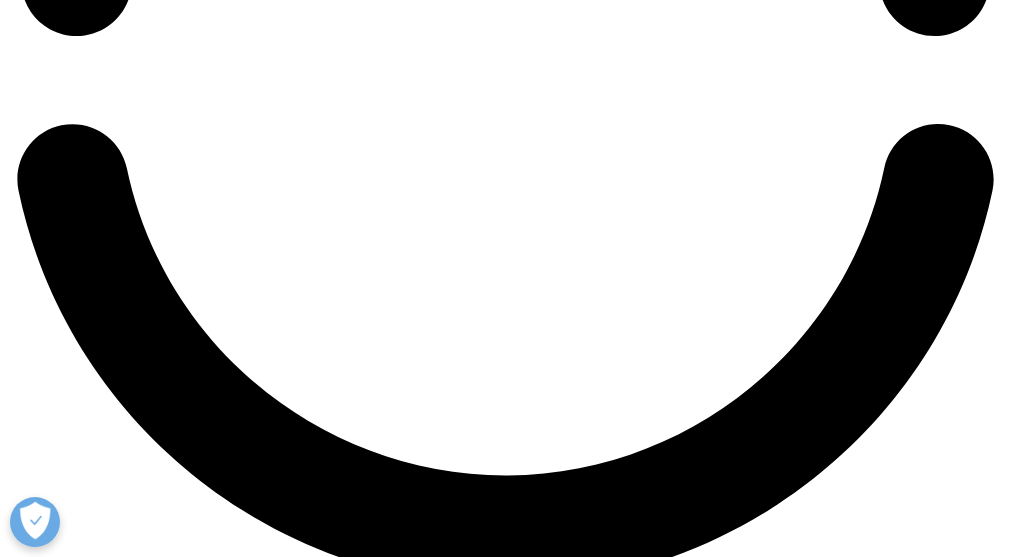 scroll, scrollTop: 2491, scrollLeft: 0, axis: vertical 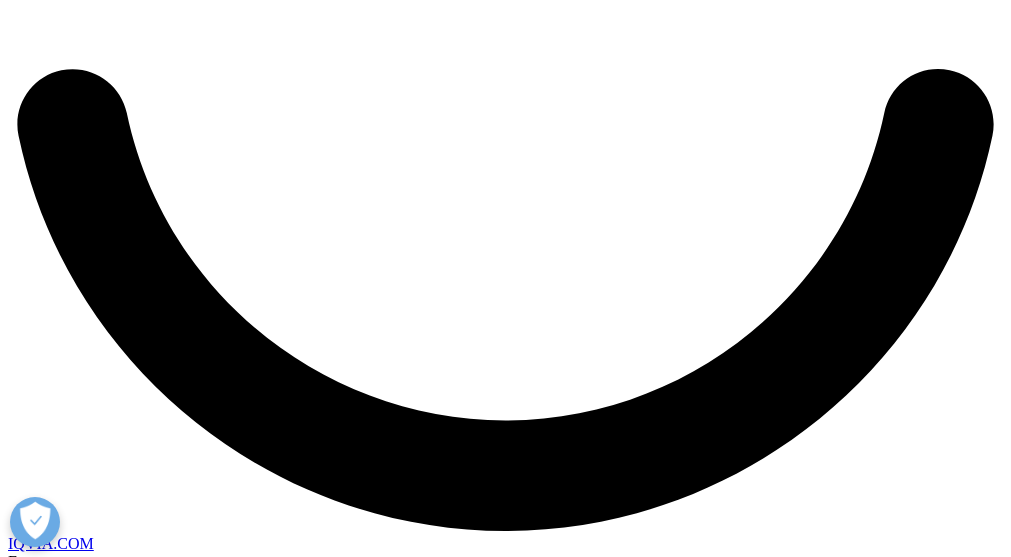 click at bounding box center [8, 3944] 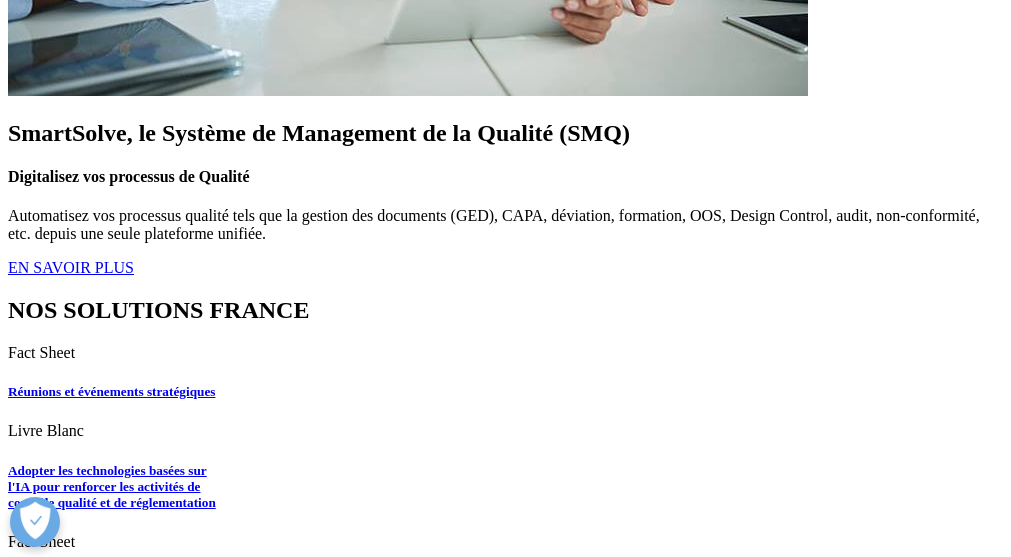 click at bounding box center (8, 1023) 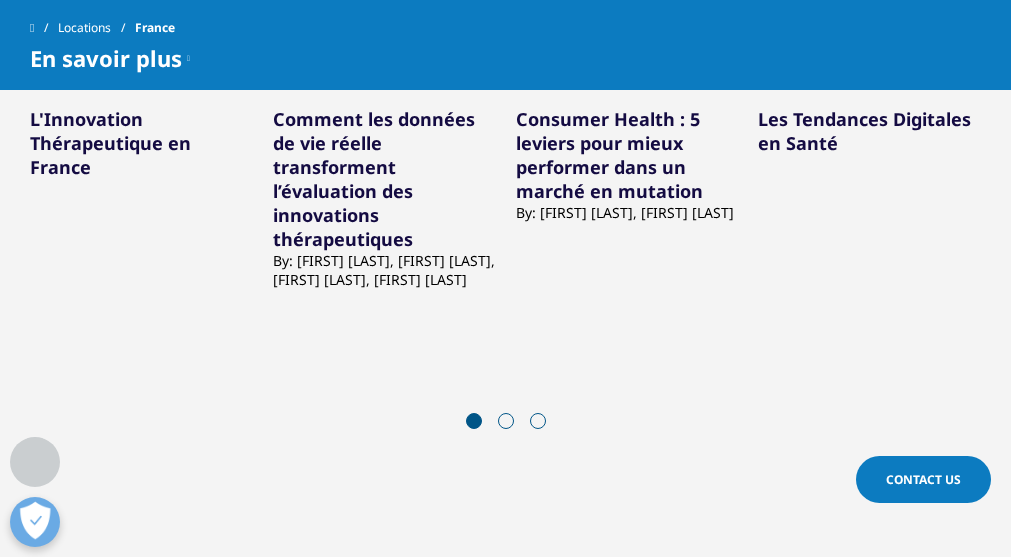 click at bounding box center [561, -322] 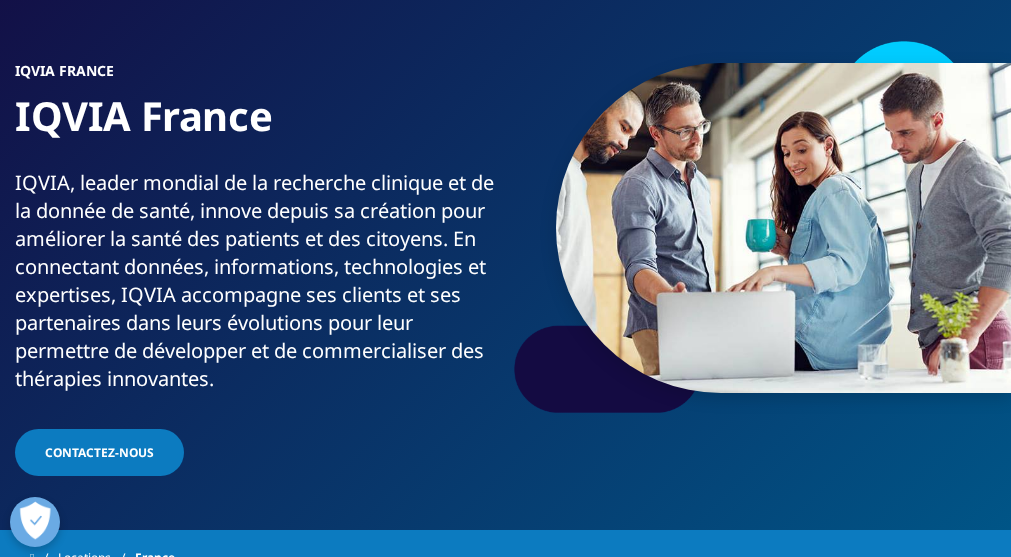 scroll, scrollTop: 0, scrollLeft: 0, axis: both 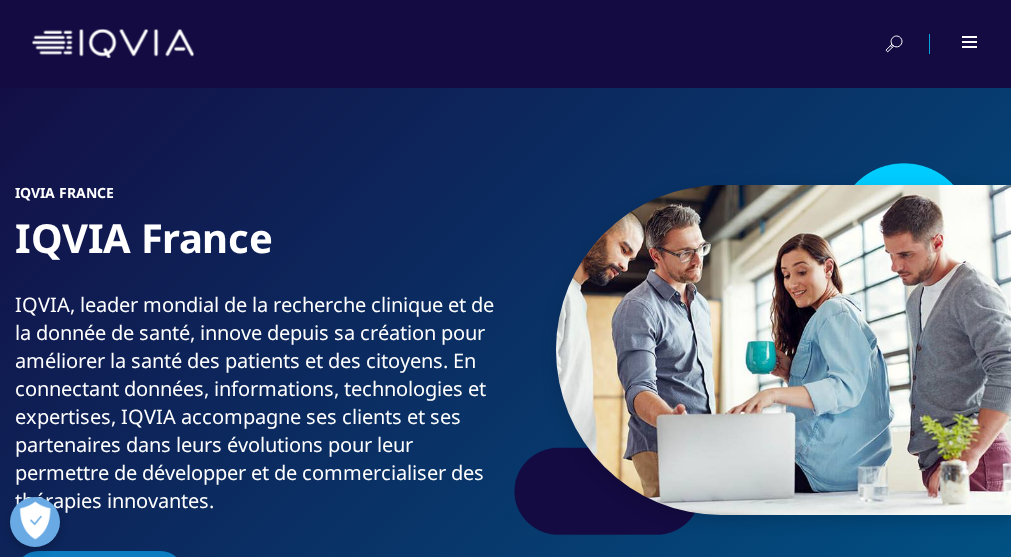 click on "Contact Us" at bounding box center (0, 0) 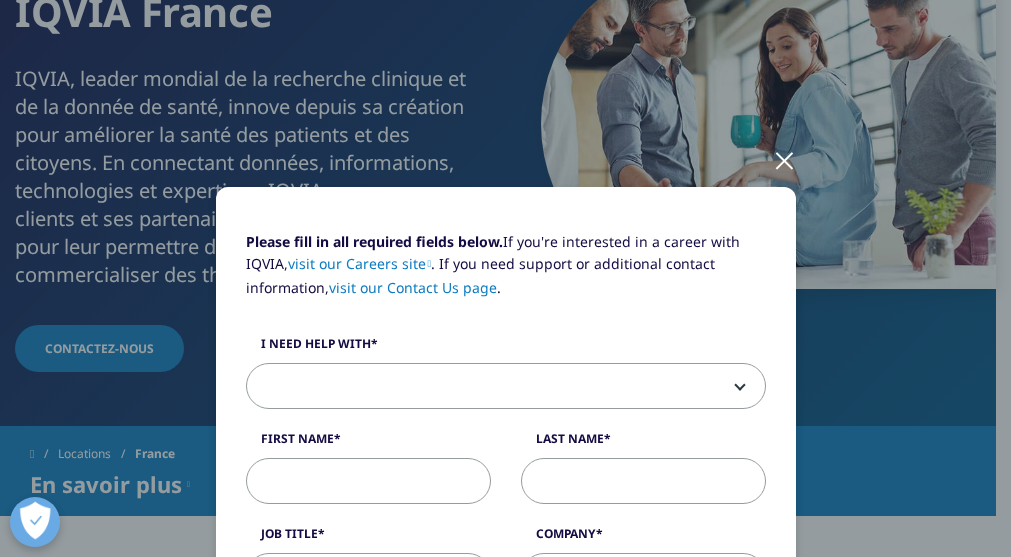 scroll, scrollTop: 282, scrollLeft: 0, axis: vertical 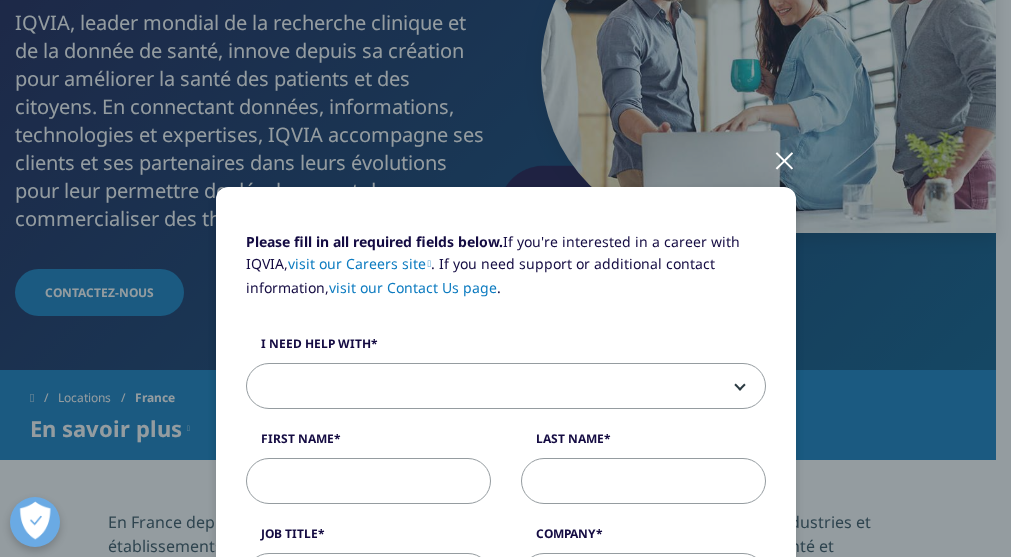 click at bounding box center [784, 159] 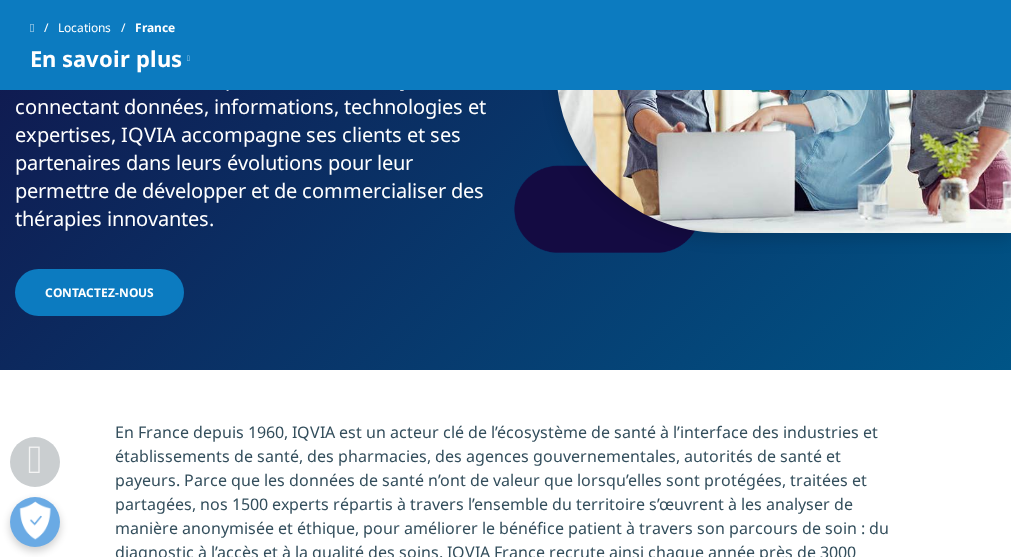 scroll, scrollTop: 5104, scrollLeft: 0, axis: vertical 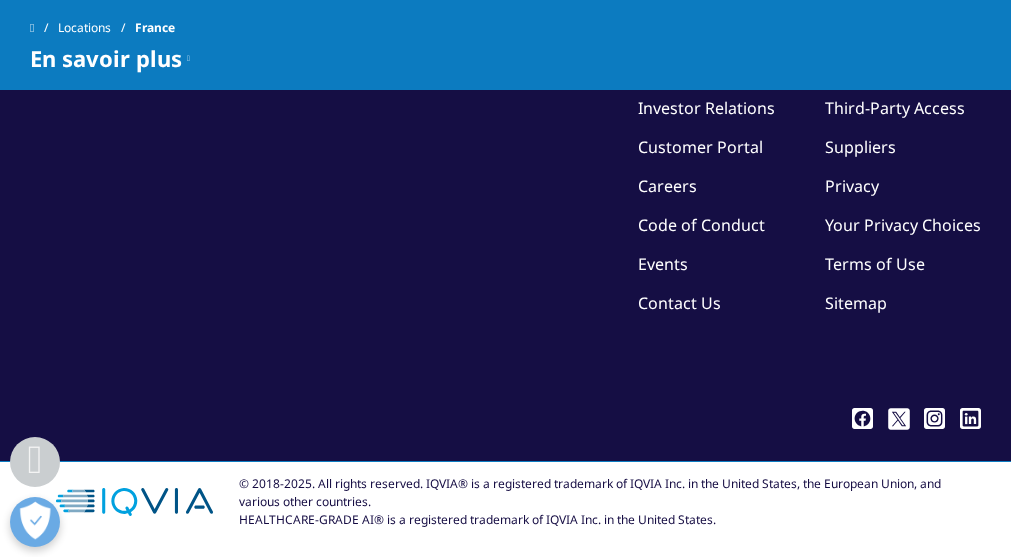 click on "Sitemap" at bounding box center [856, 303] 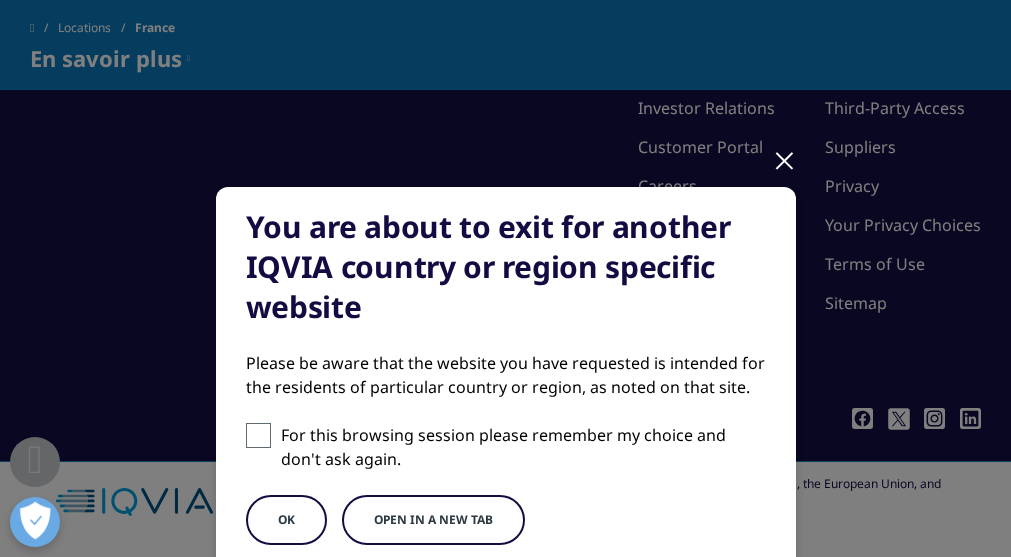 click at bounding box center [258, 435] 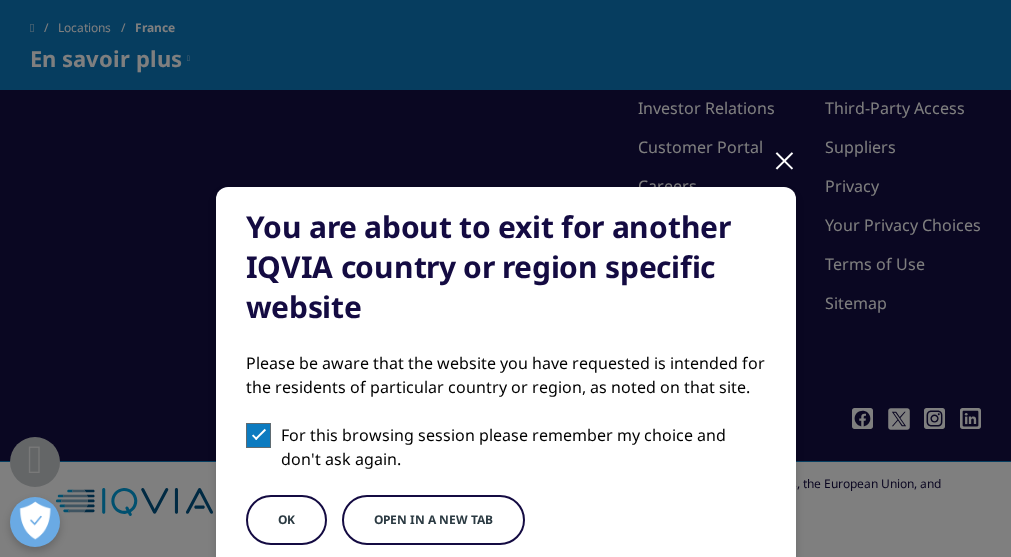 click on "OK" at bounding box center (286, 520) 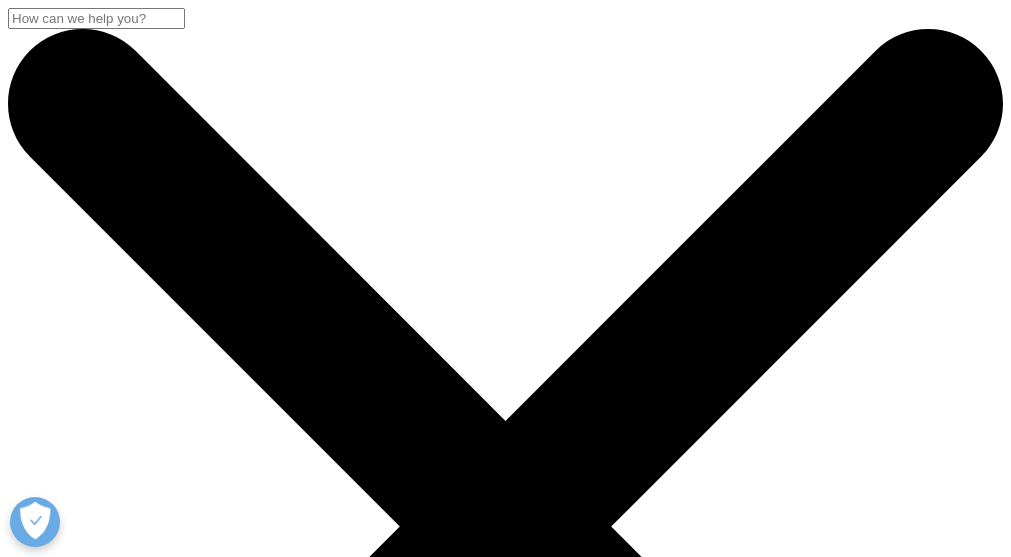 scroll, scrollTop: 0, scrollLeft: 0, axis: both 